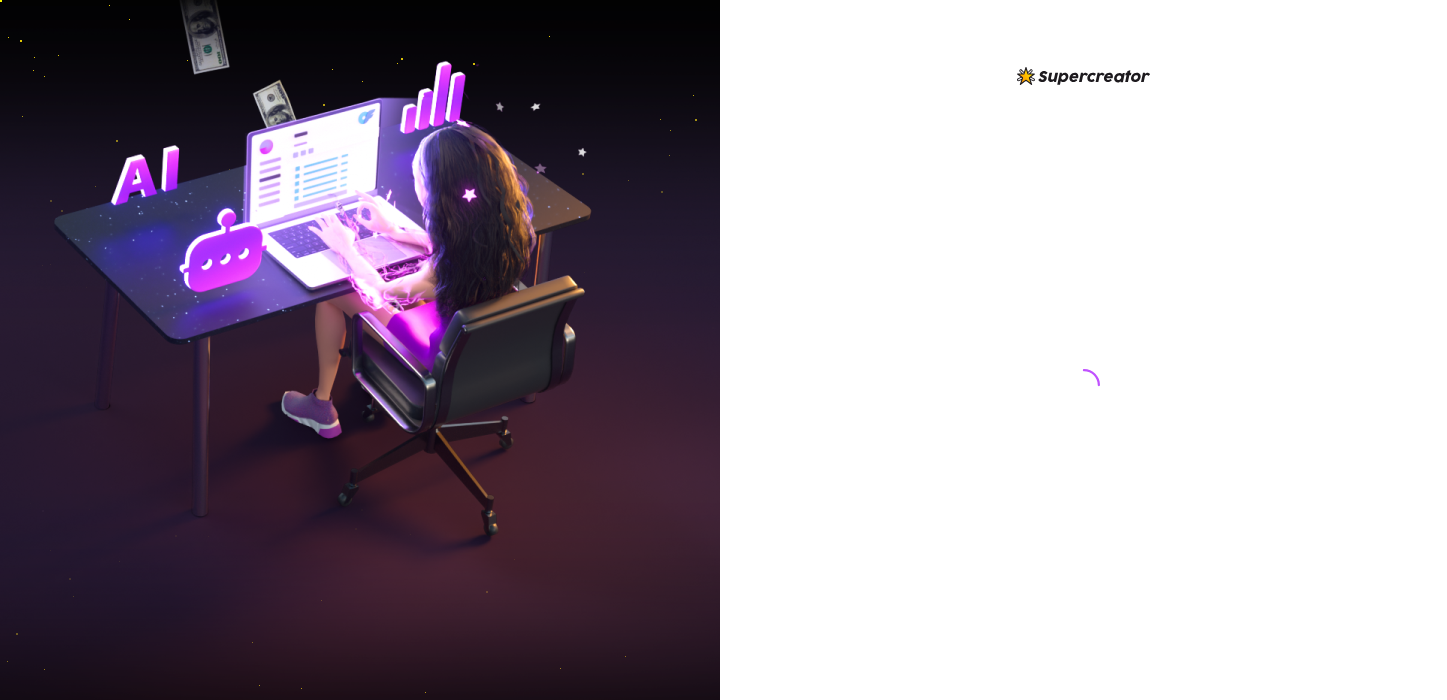 scroll, scrollTop: 0, scrollLeft: 0, axis: both 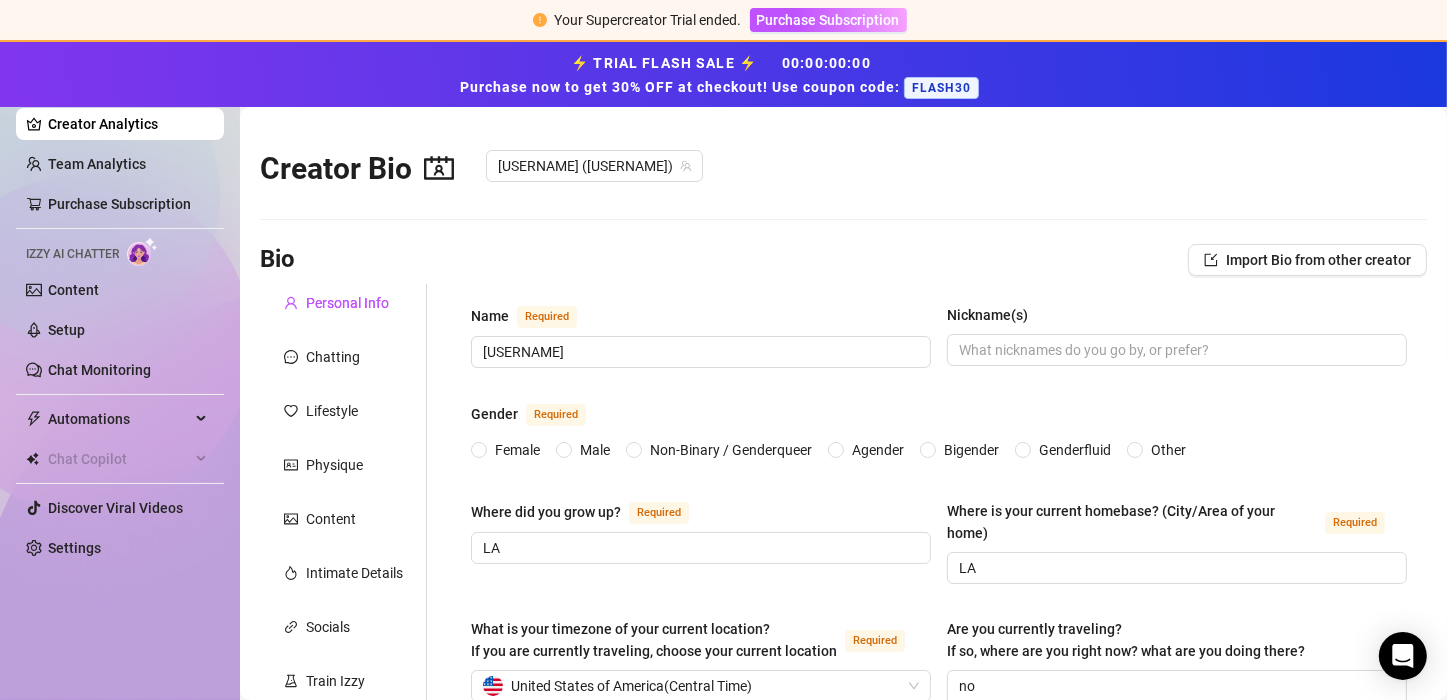 type 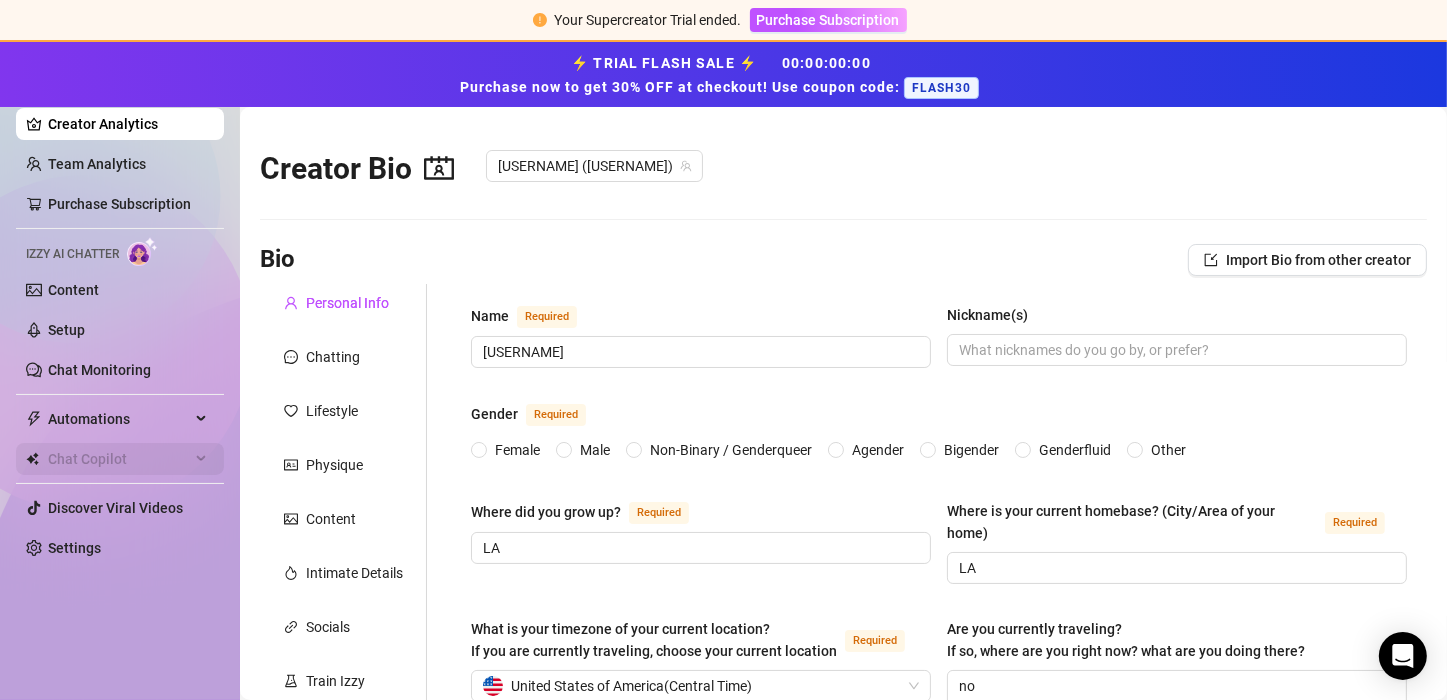 type 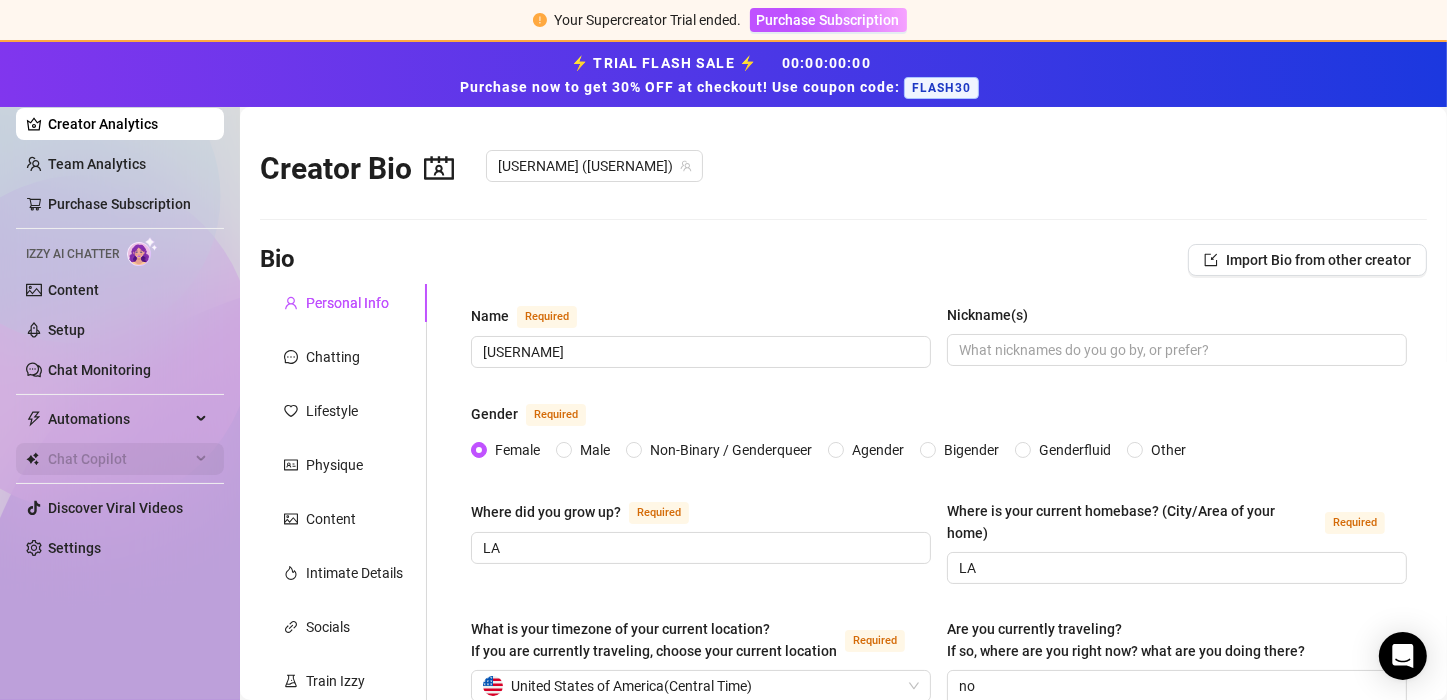 type on "[DATE]" 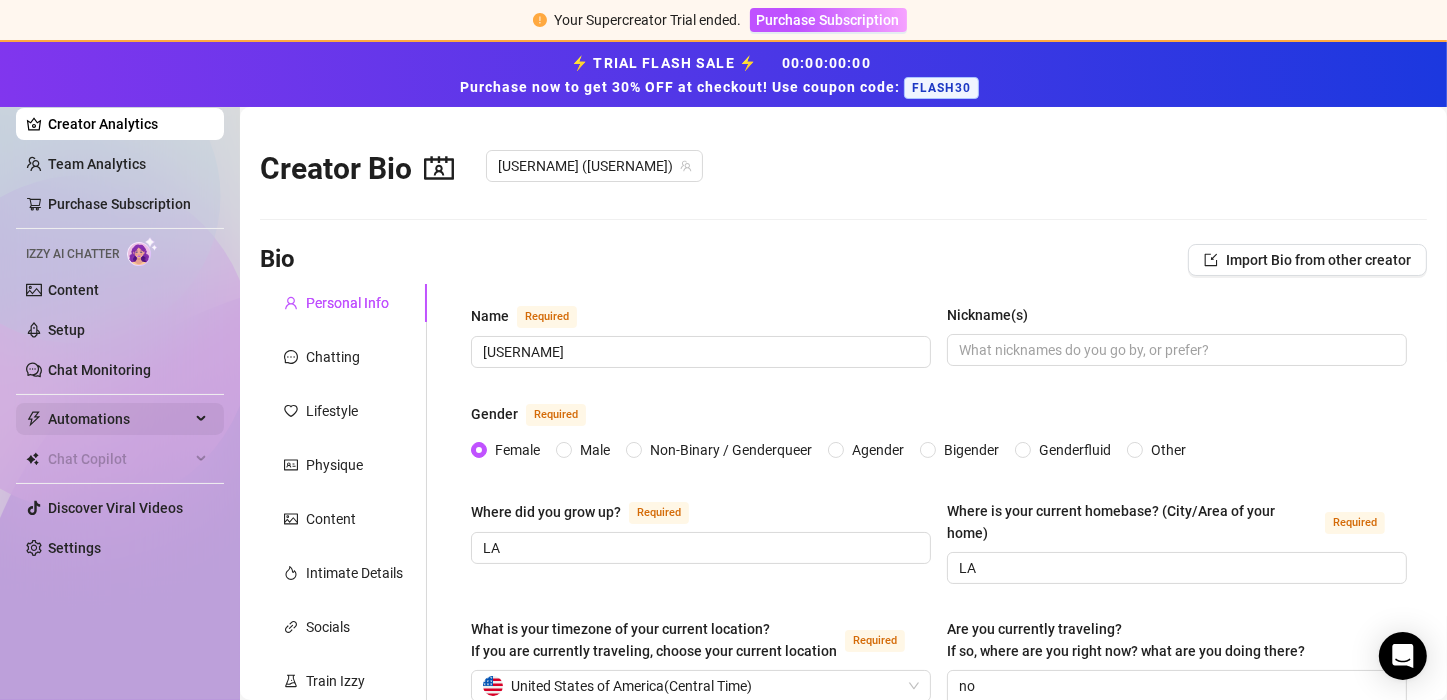 type 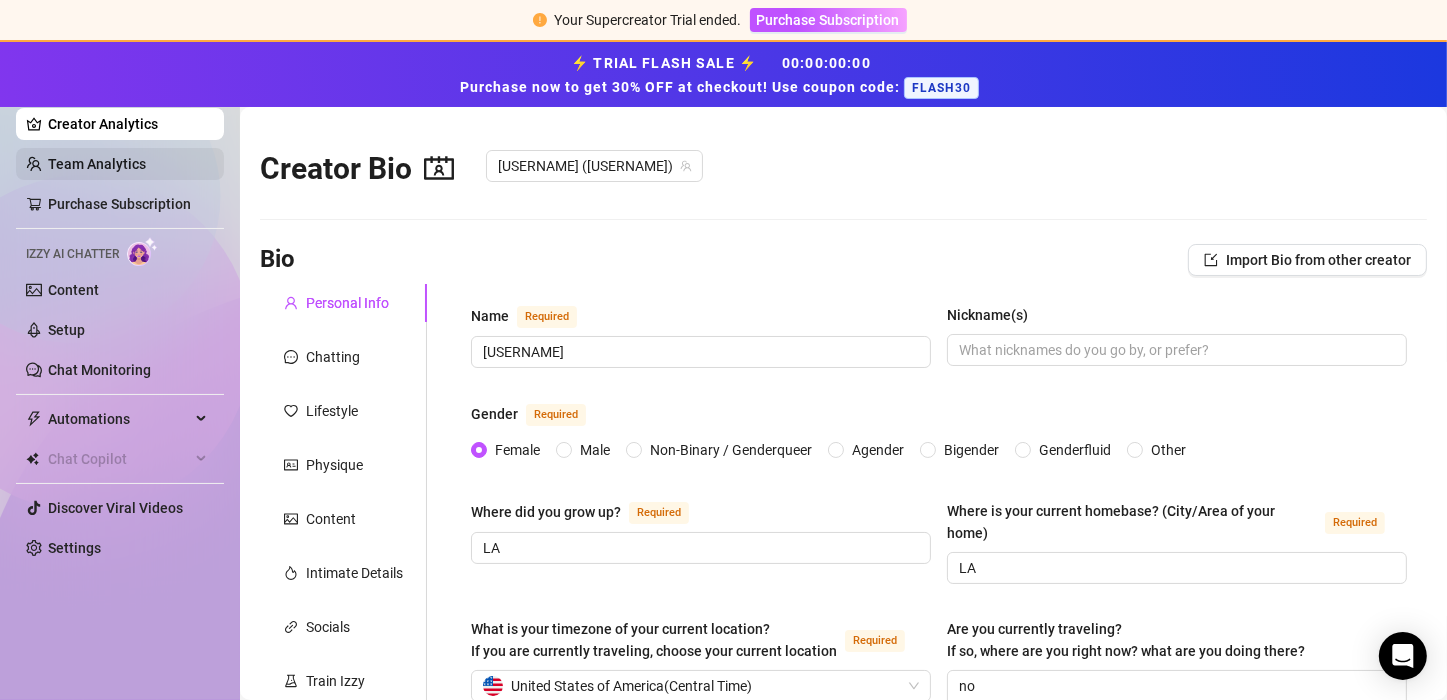 click on "Team Analytics" at bounding box center [97, 164] 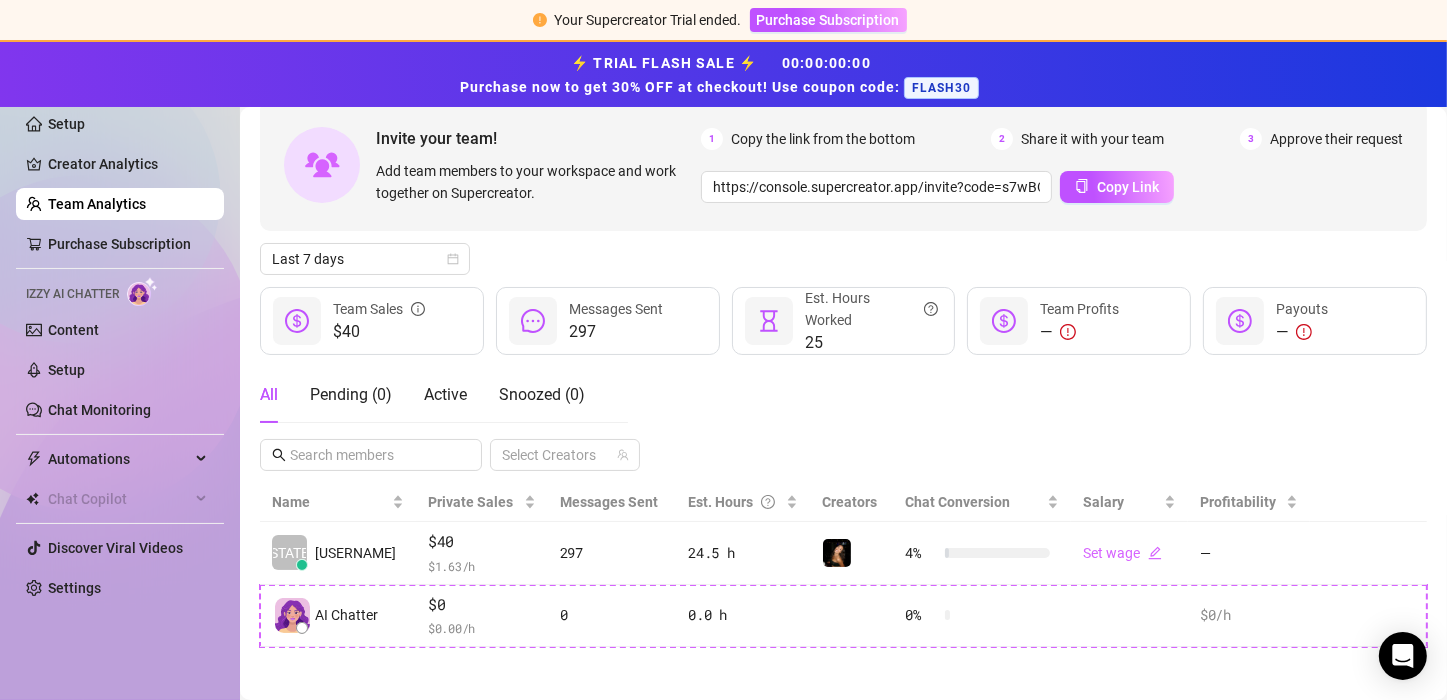 scroll, scrollTop: 106, scrollLeft: 0, axis: vertical 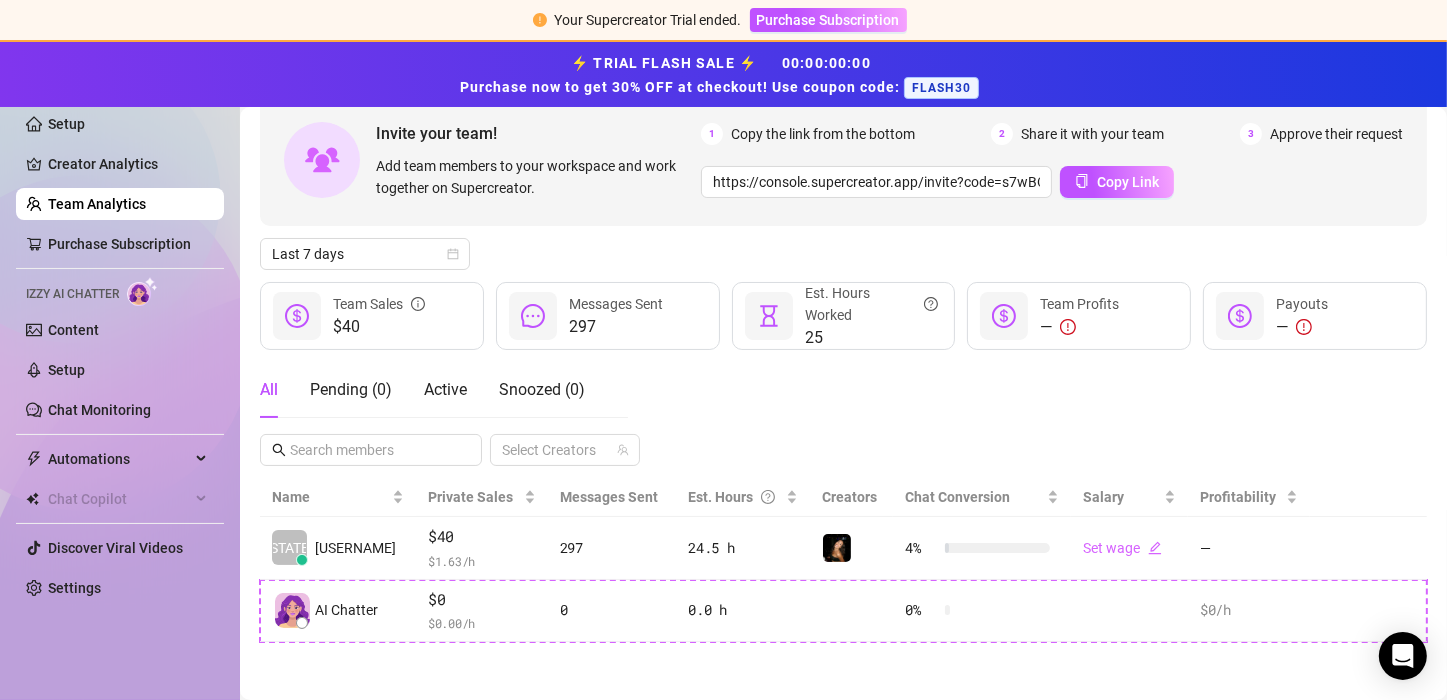click on "Team Analytics" at bounding box center [97, 204] 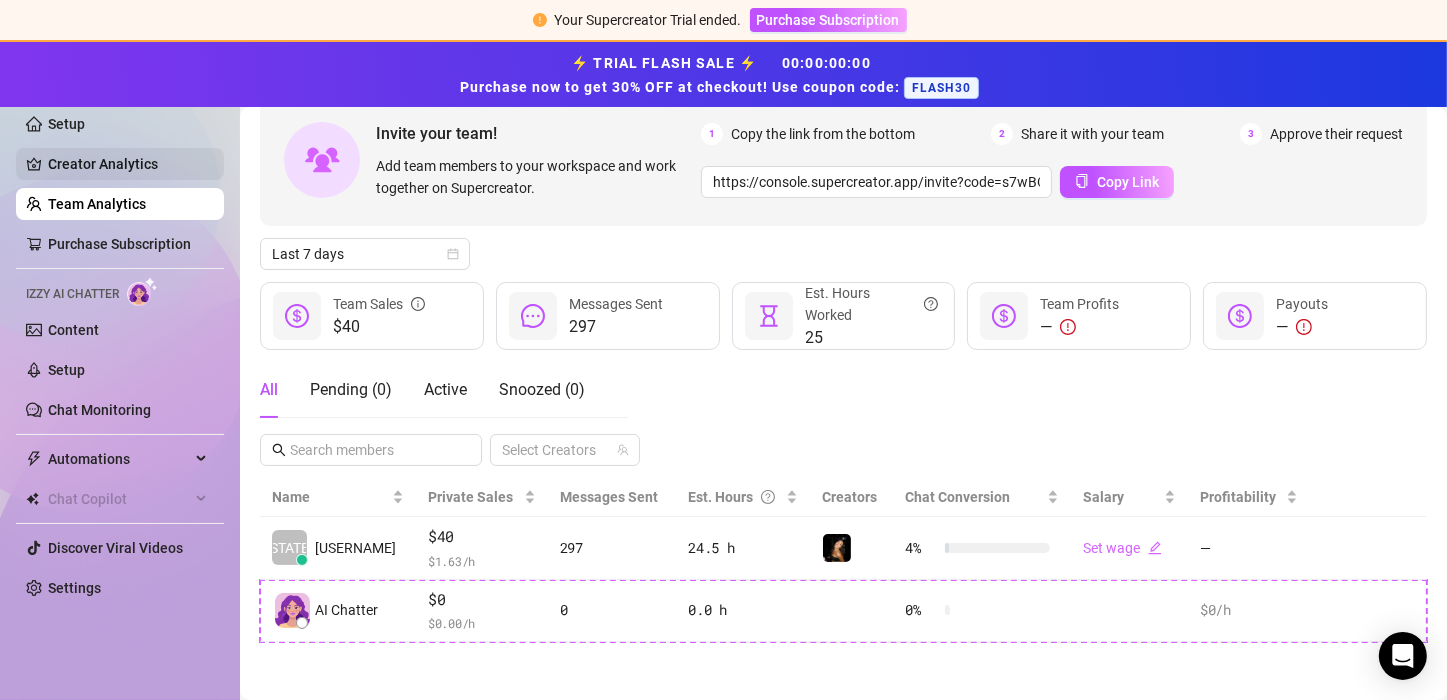 click on "Creator Analytics" at bounding box center (128, 164) 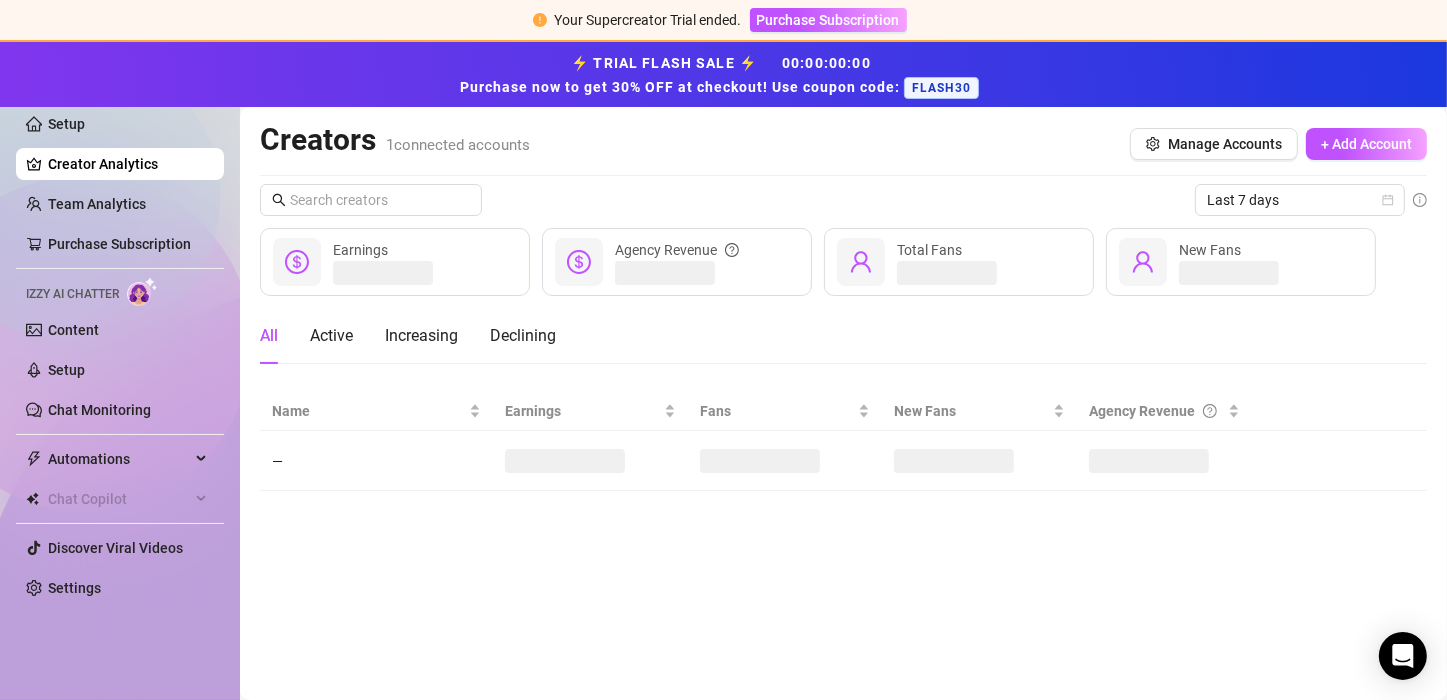 scroll, scrollTop: 0, scrollLeft: 0, axis: both 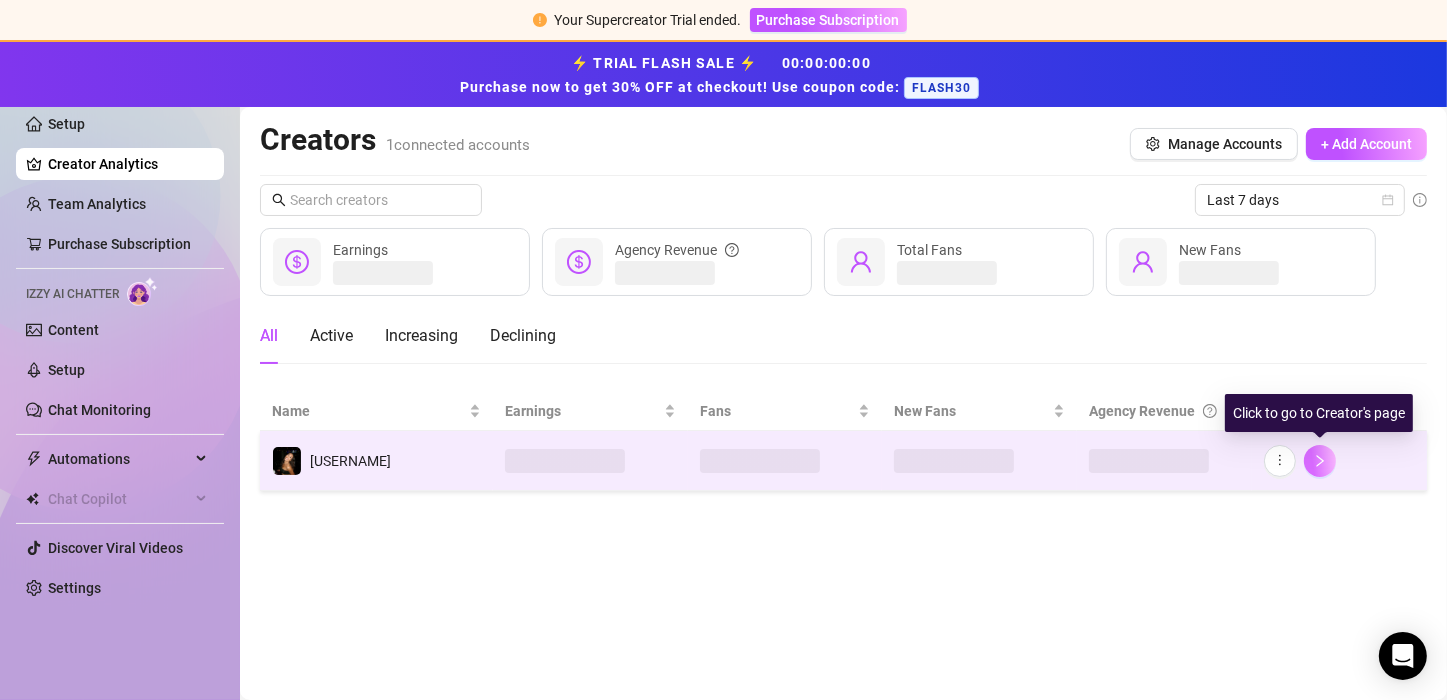 click 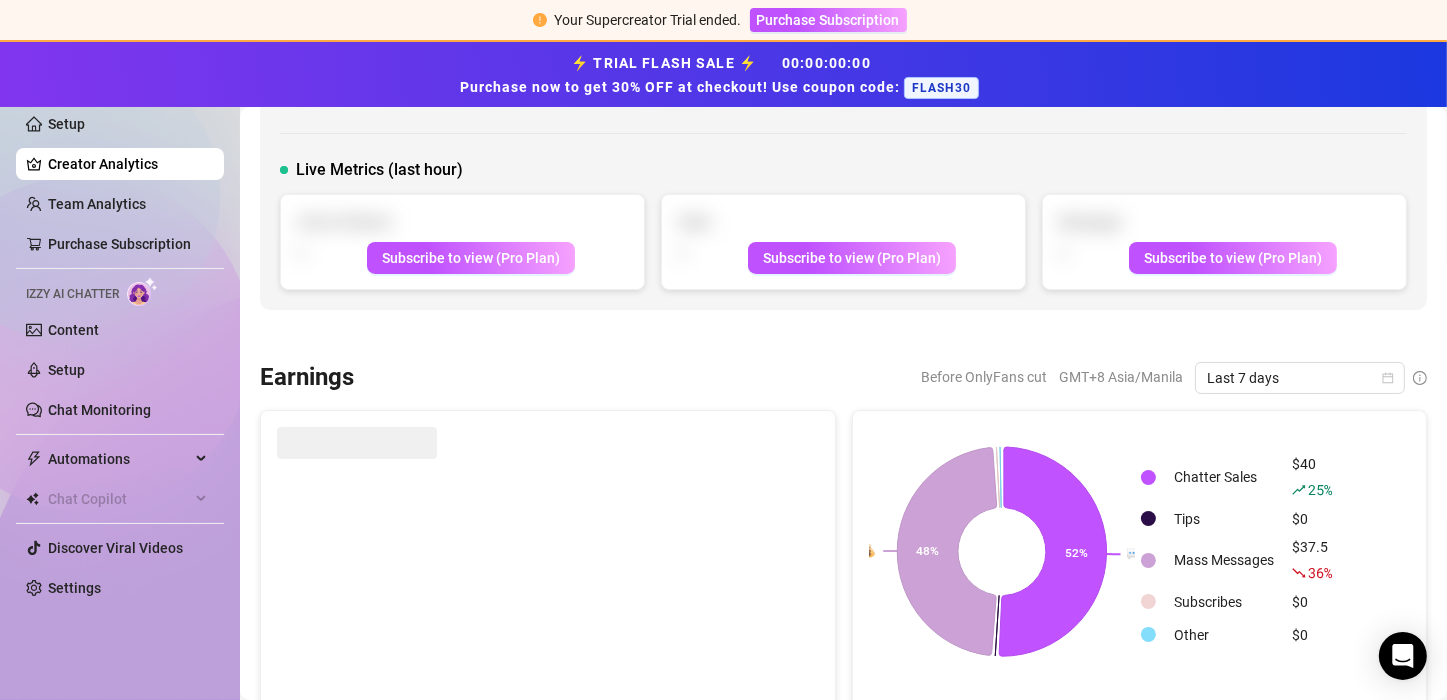 scroll, scrollTop: 0, scrollLeft: 0, axis: both 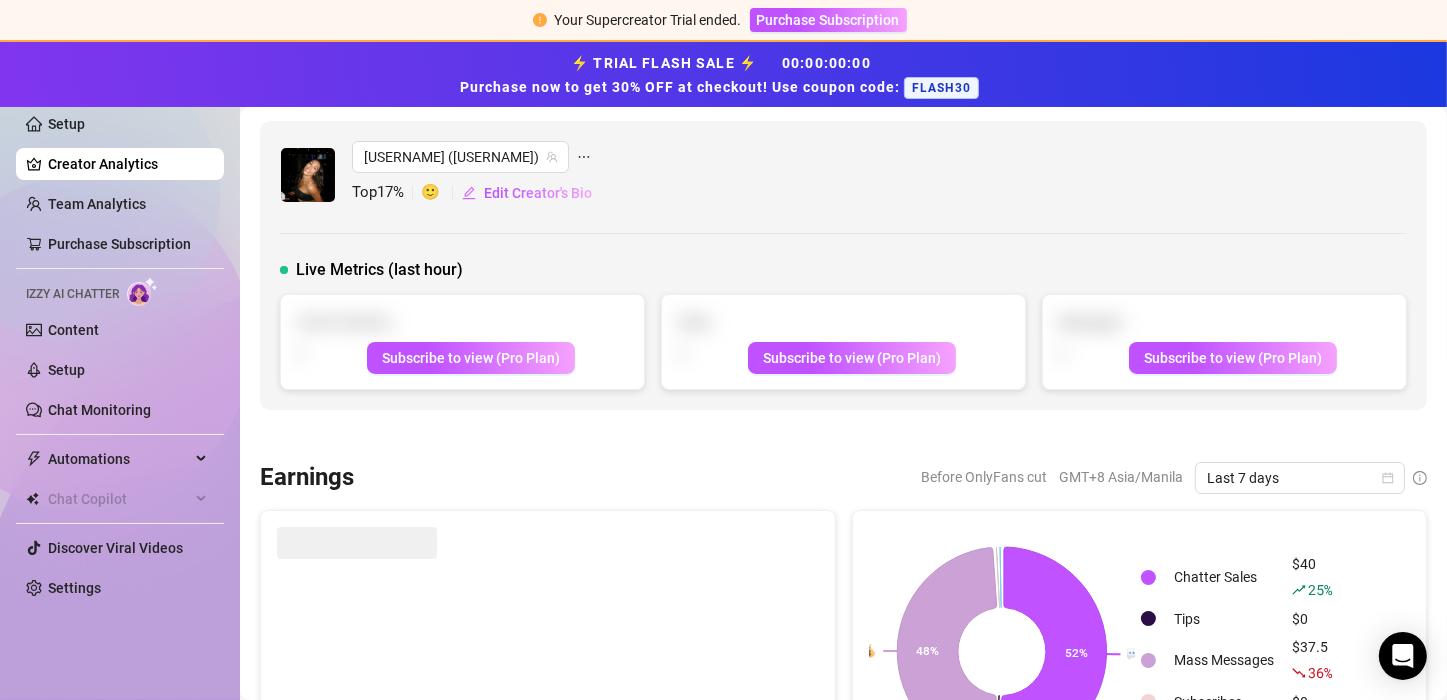 click on "Creator Analytics" at bounding box center [128, 164] 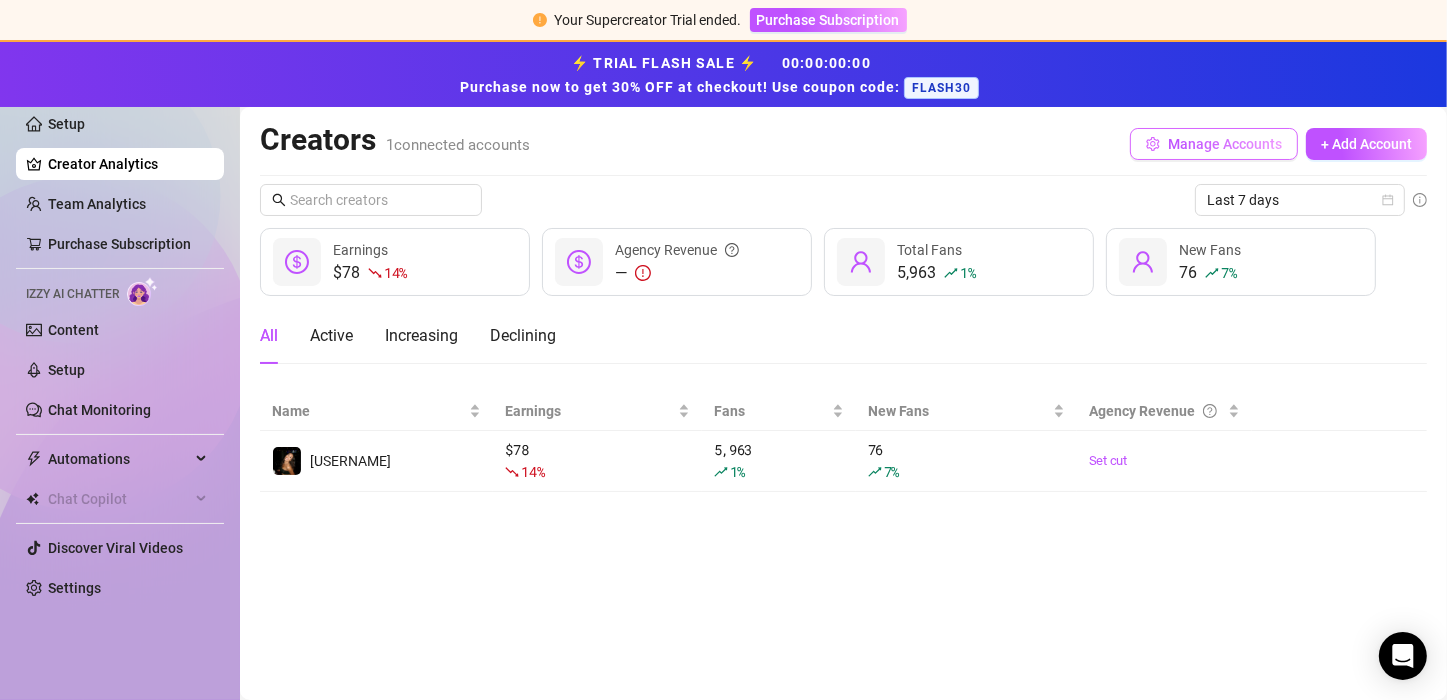 click on "Manage Accounts" at bounding box center (1225, 144) 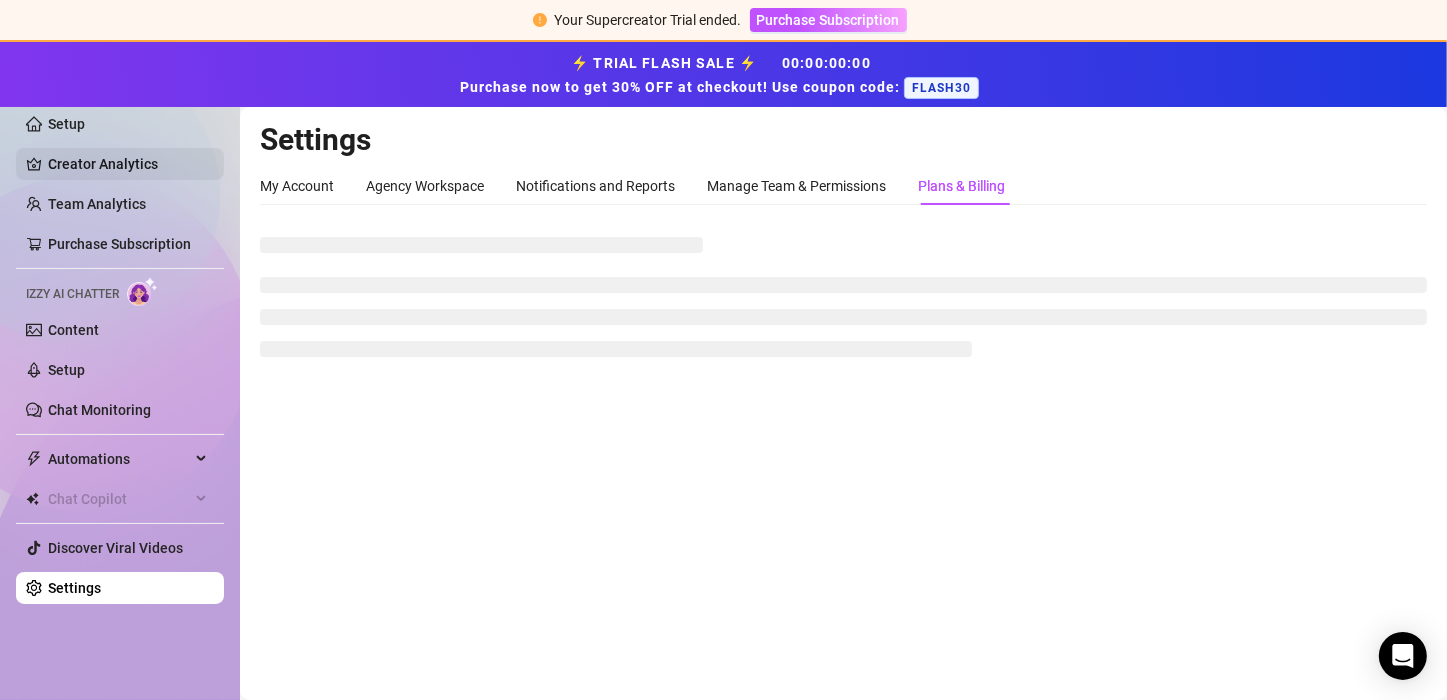 click on "Creator Analytics" at bounding box center (128, 164) 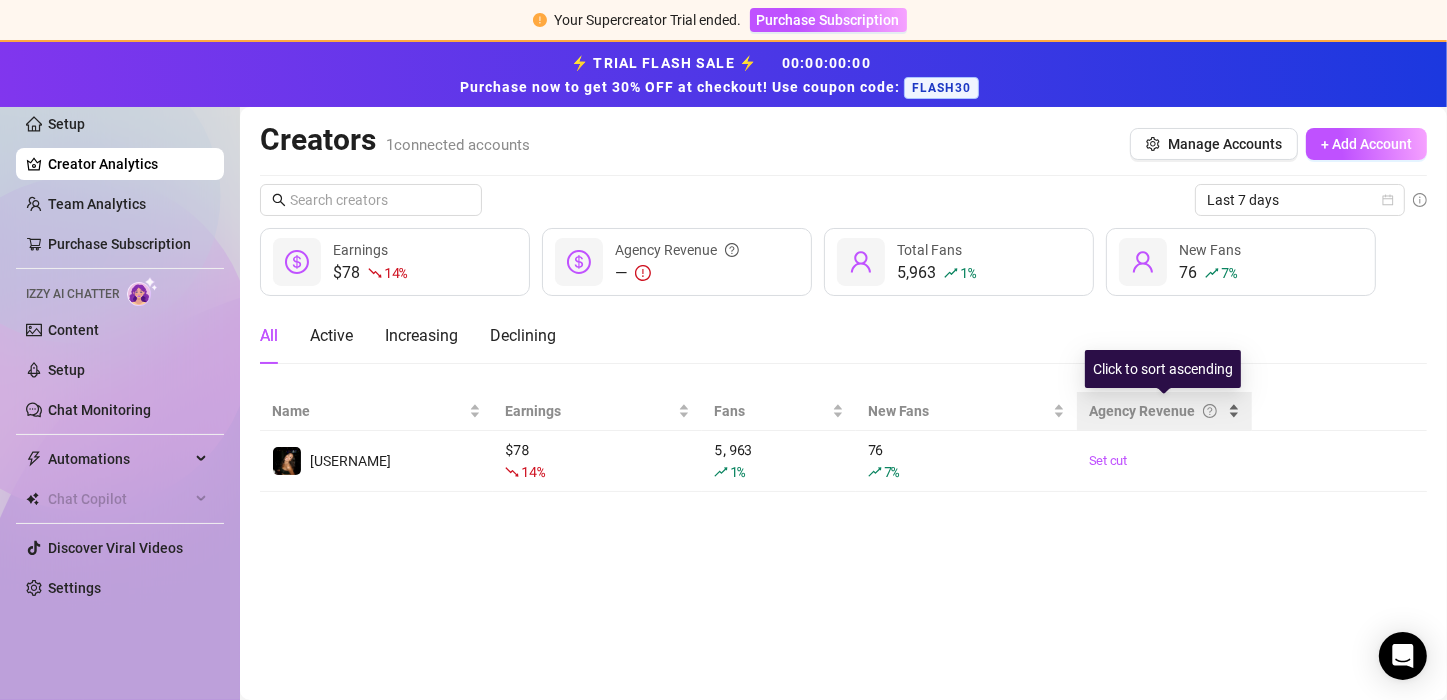 click on "Agency Revenue" at bounding box center (1164, 411) 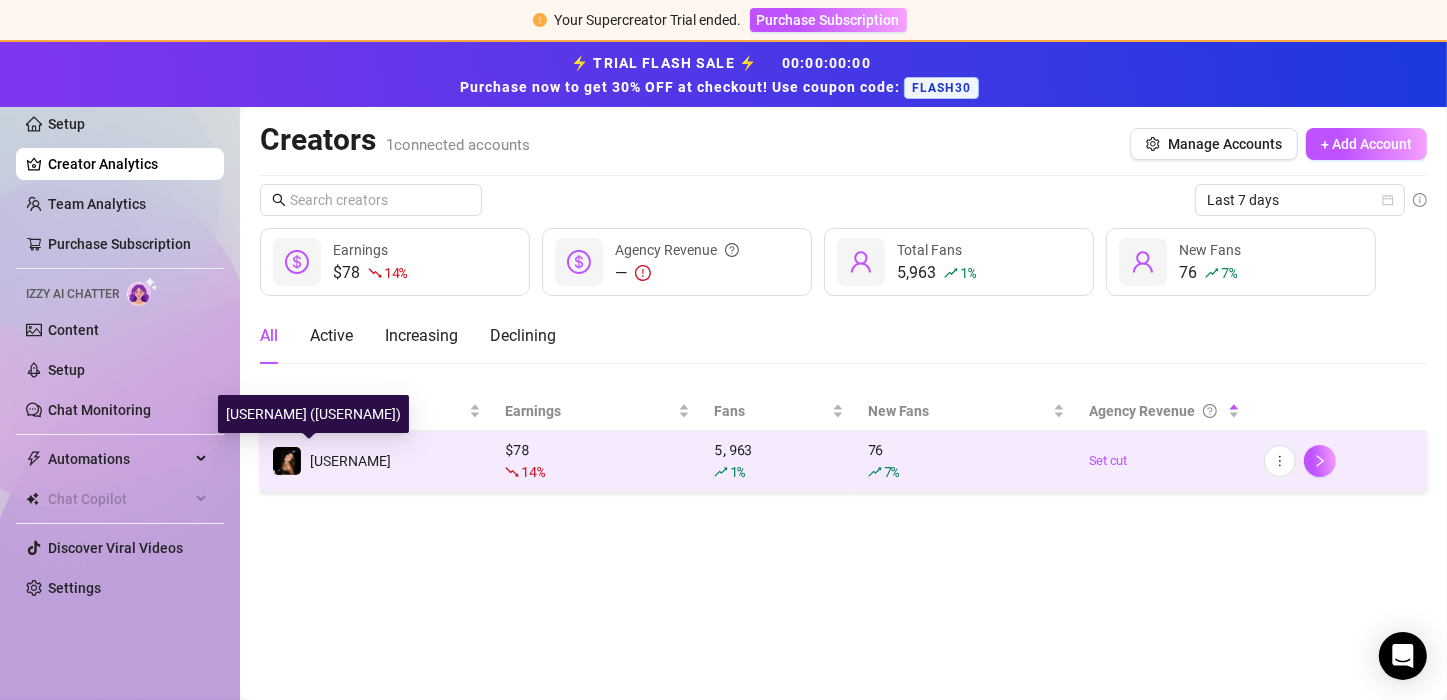 click at bounding box center (287, 461) 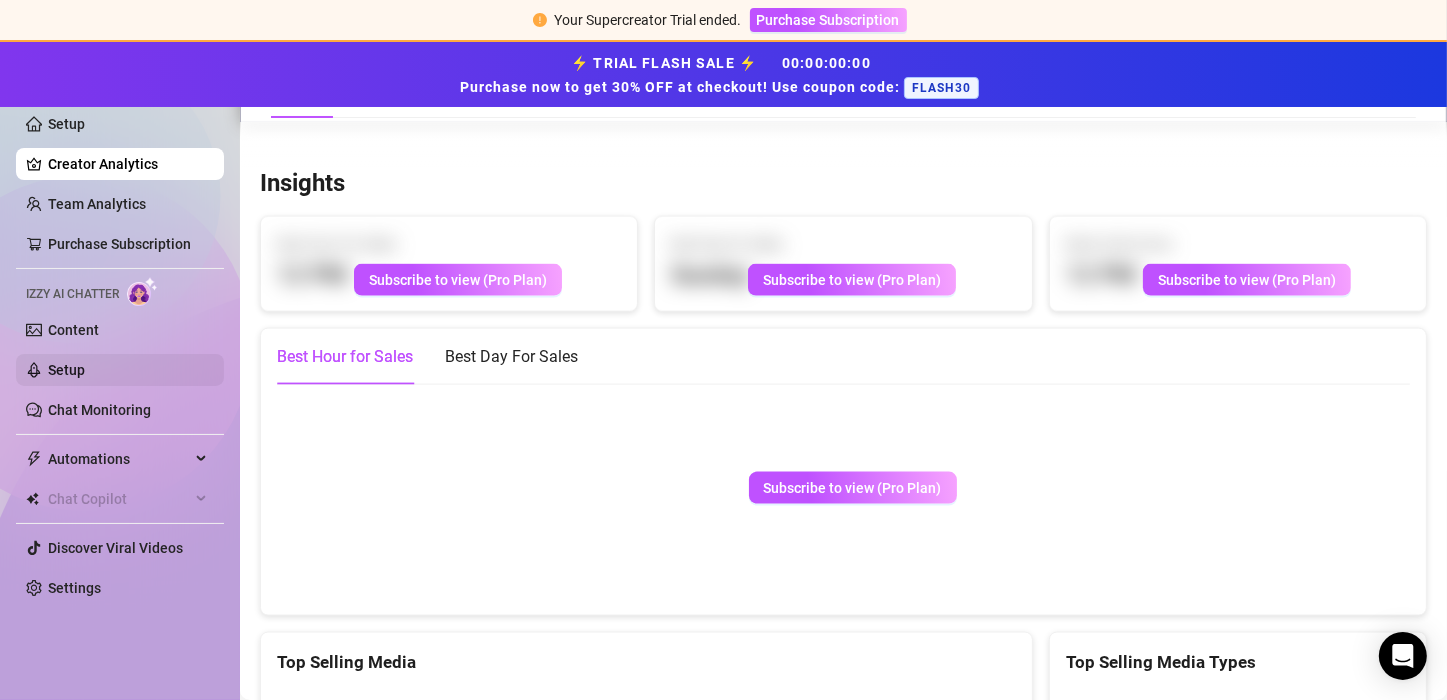 scroll, scrollTop: 2500, scrollLeft: 0, axis: vertical 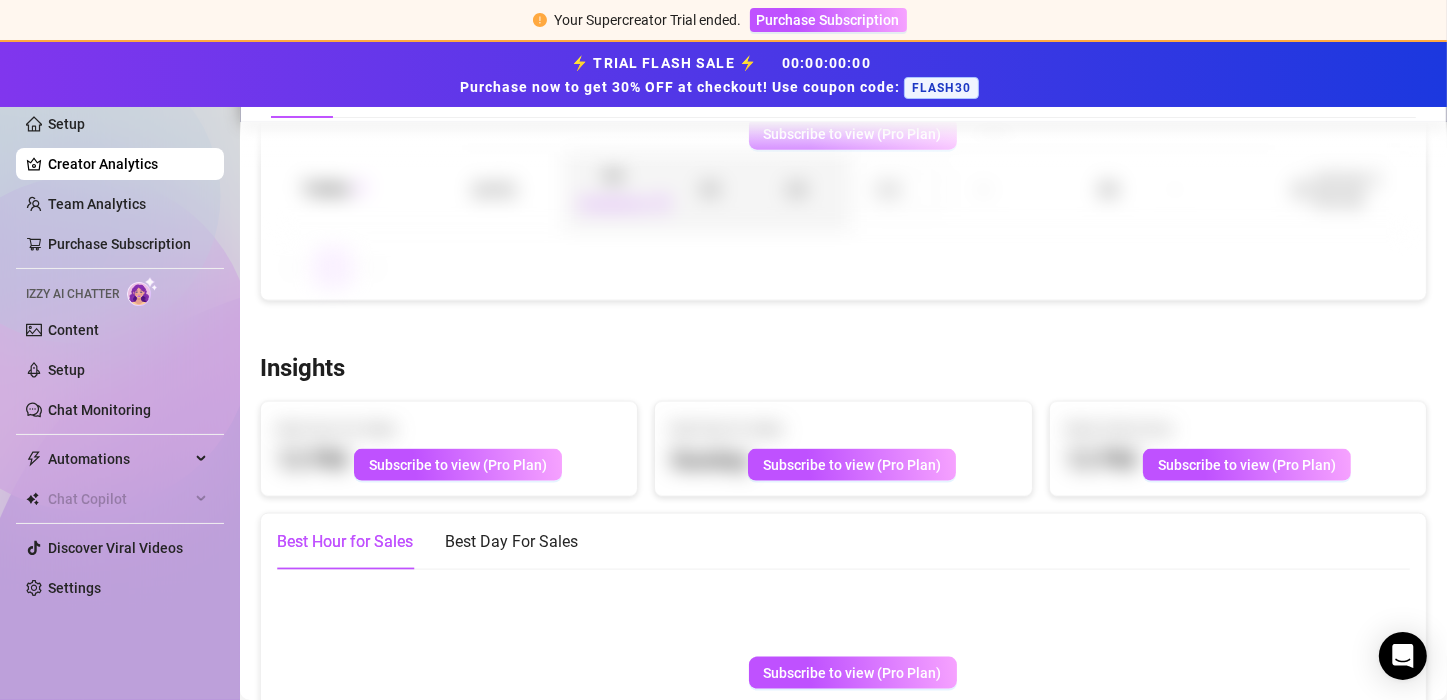 drag, startPoint x: 155, startPoint y: 171, endPoint x: 155, endPoint y: 186, distance: 15 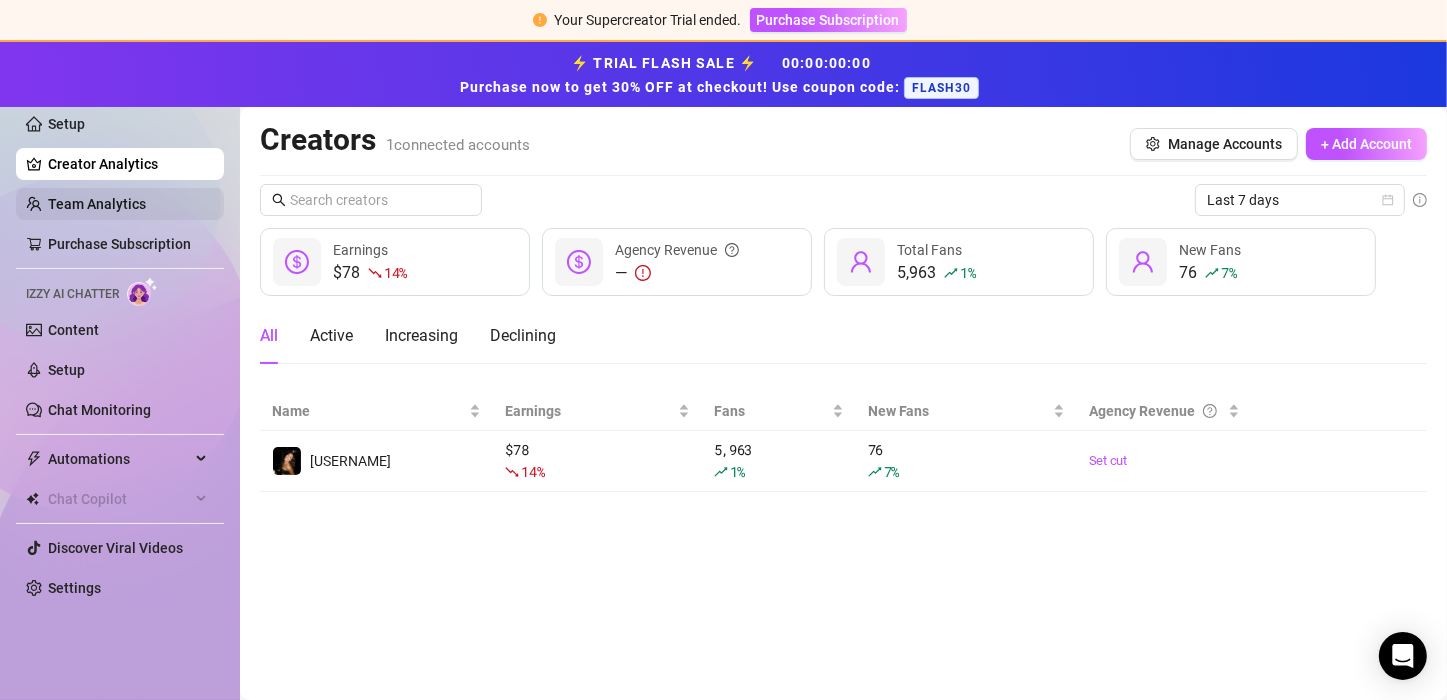 scroll, scrollTop: 0, scrollLeft: 0, axis: both 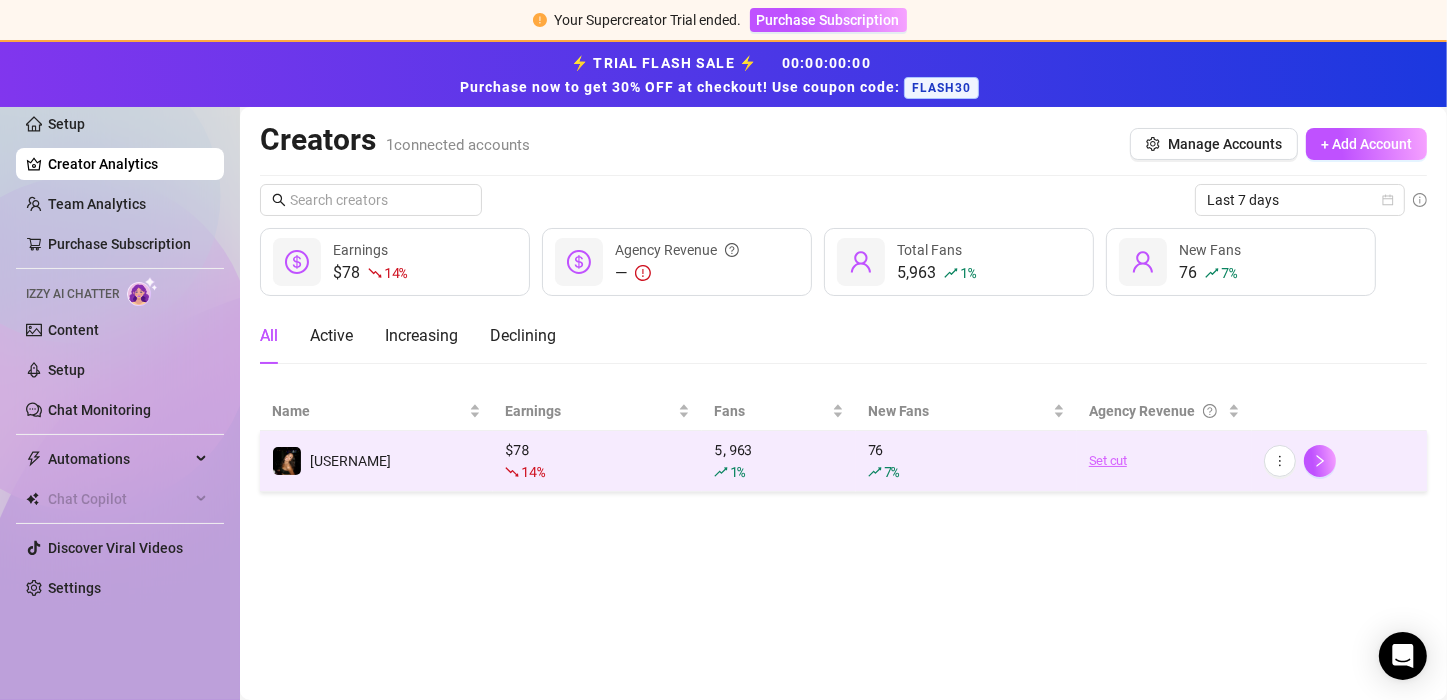 click on "Set cut" at bounding box center [1164, 461] 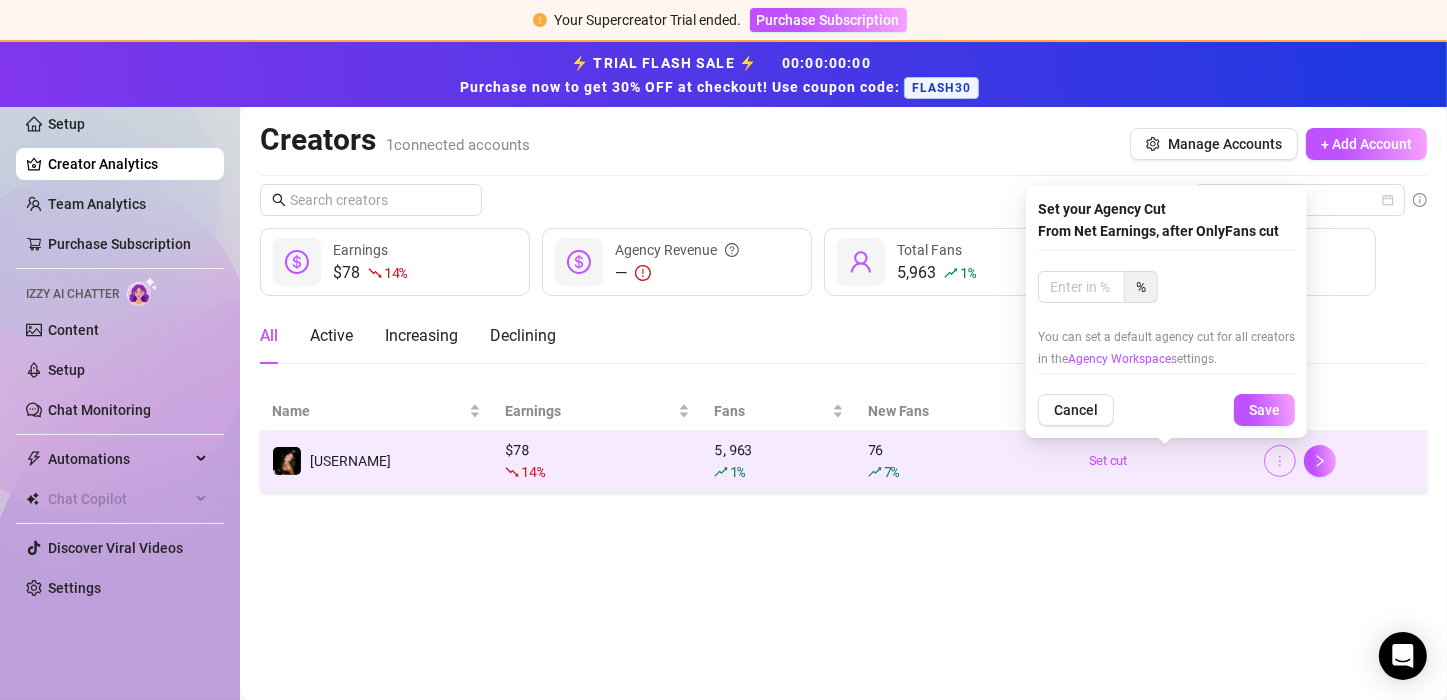 click 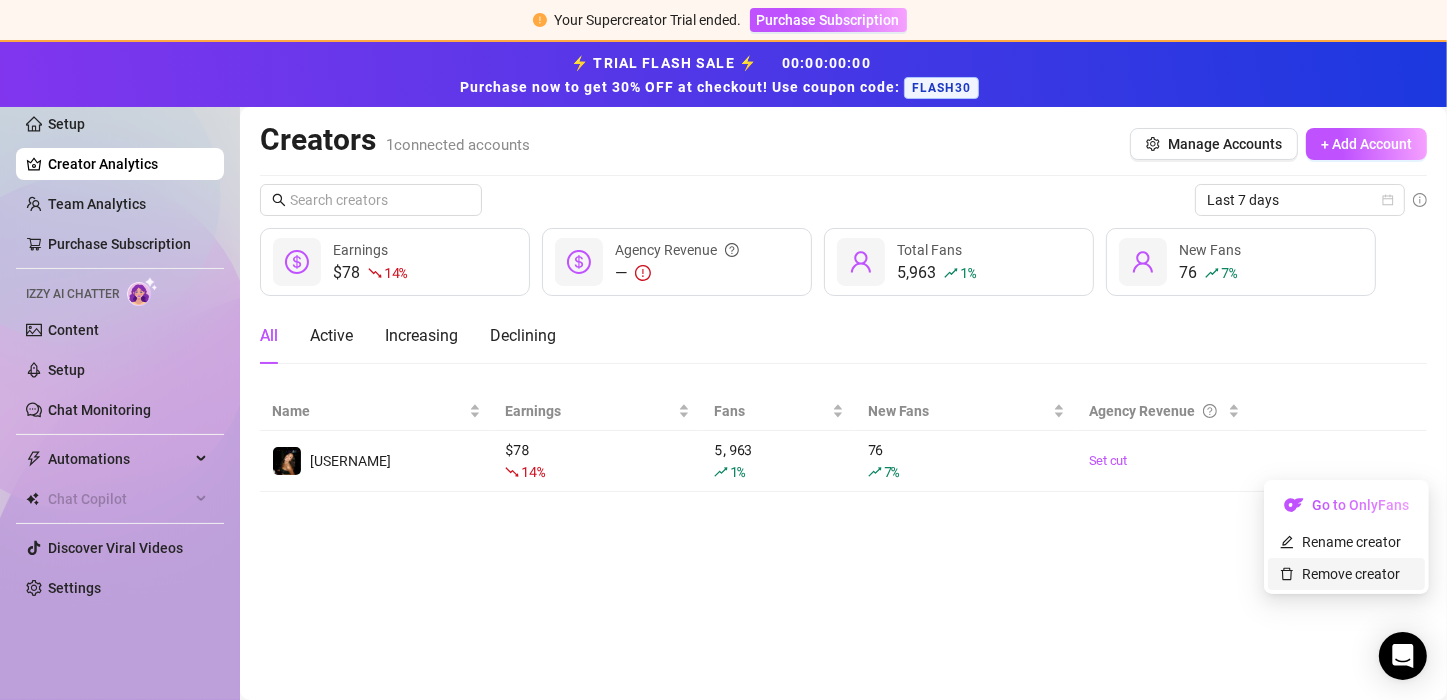 click on "Remove creator" at bounding box center (1340, 574) 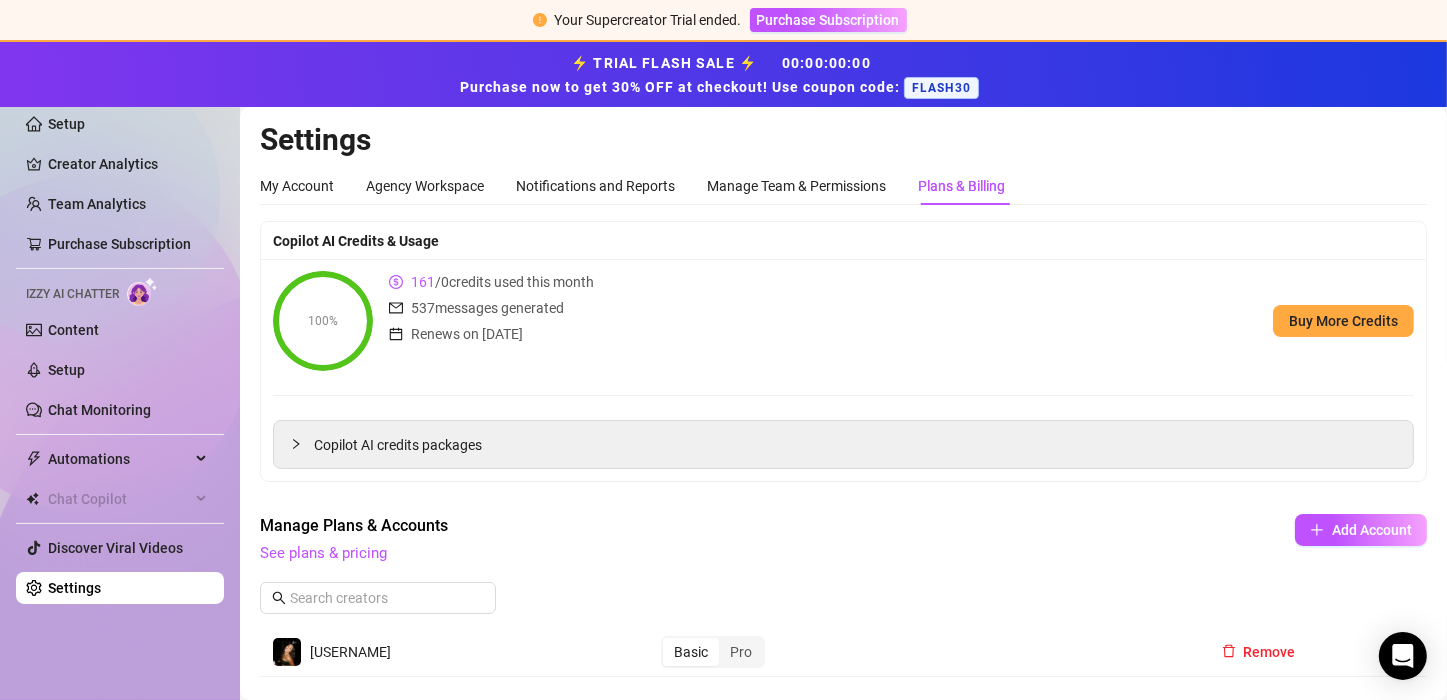 click on "Settings" at bounding box center [74, 588] 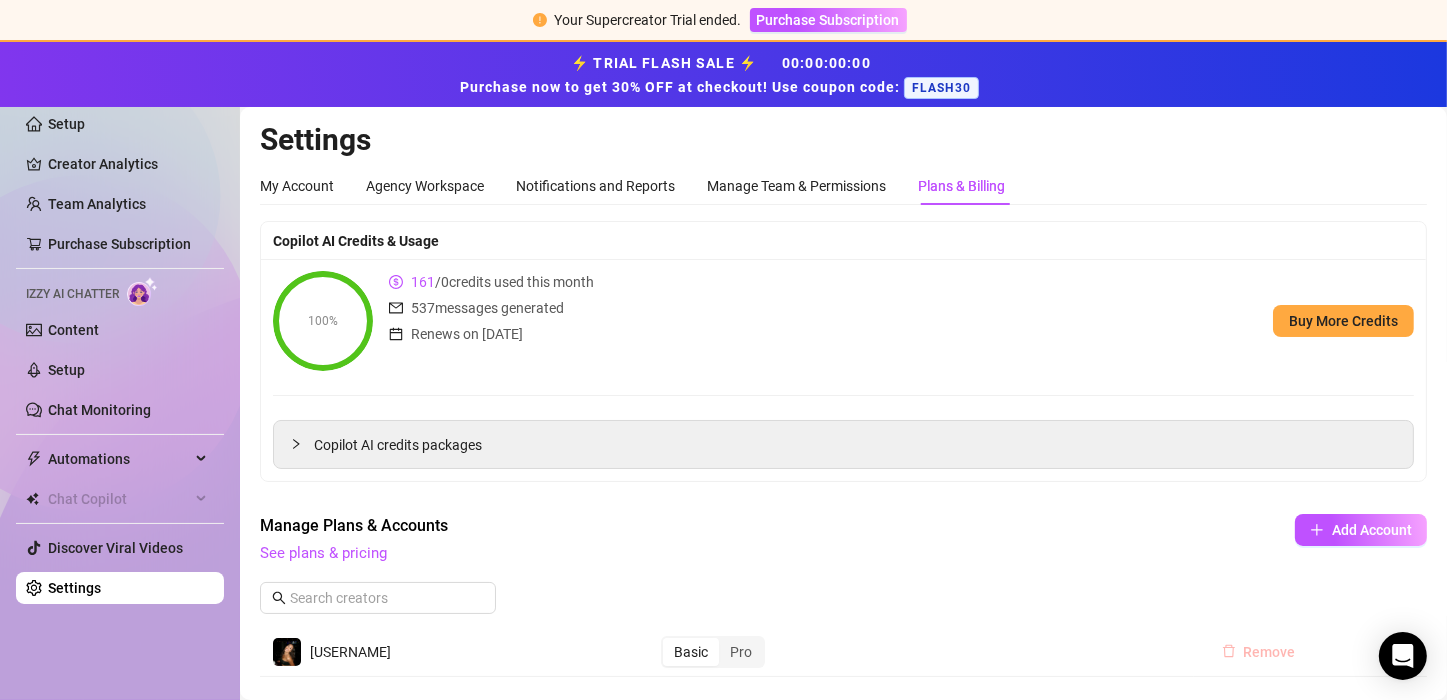 click on "Remove" at bounding box center (1270, 652) 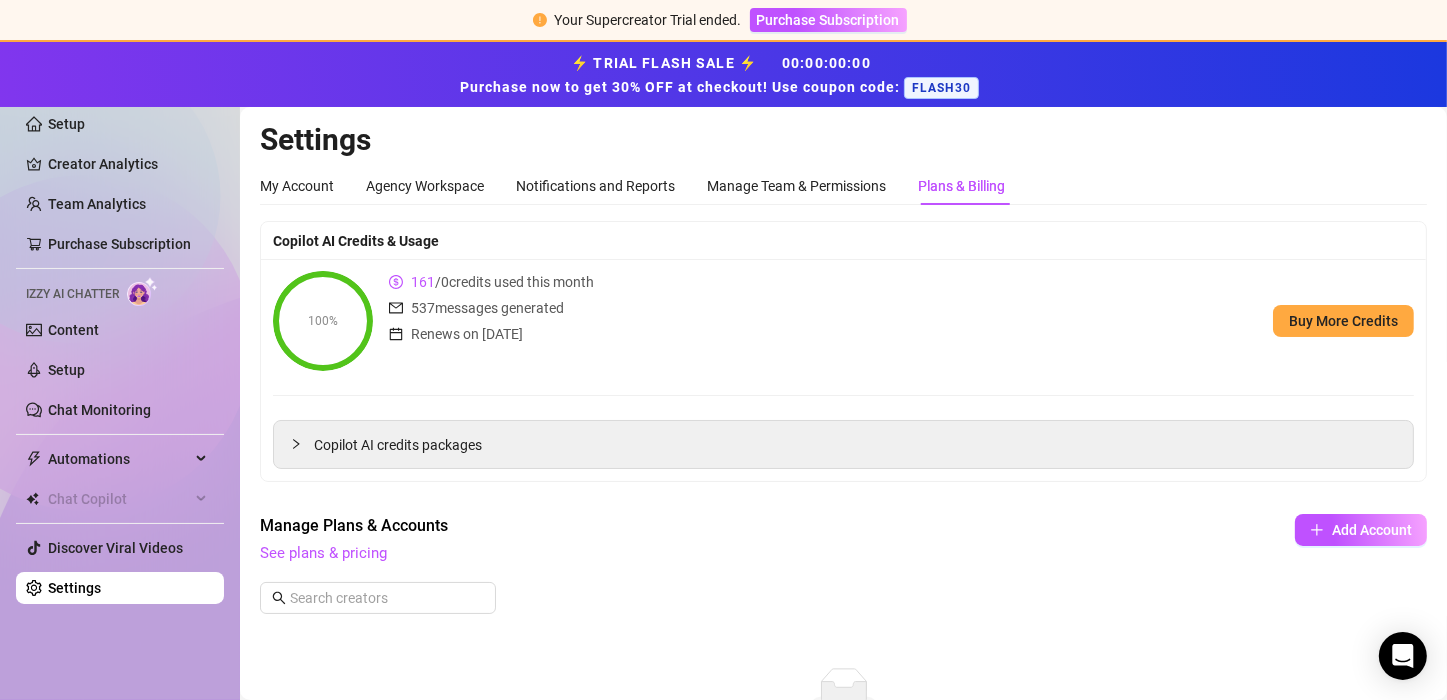 scroll, scrollTop: 160, scrollLeft: 0, axis: vertical 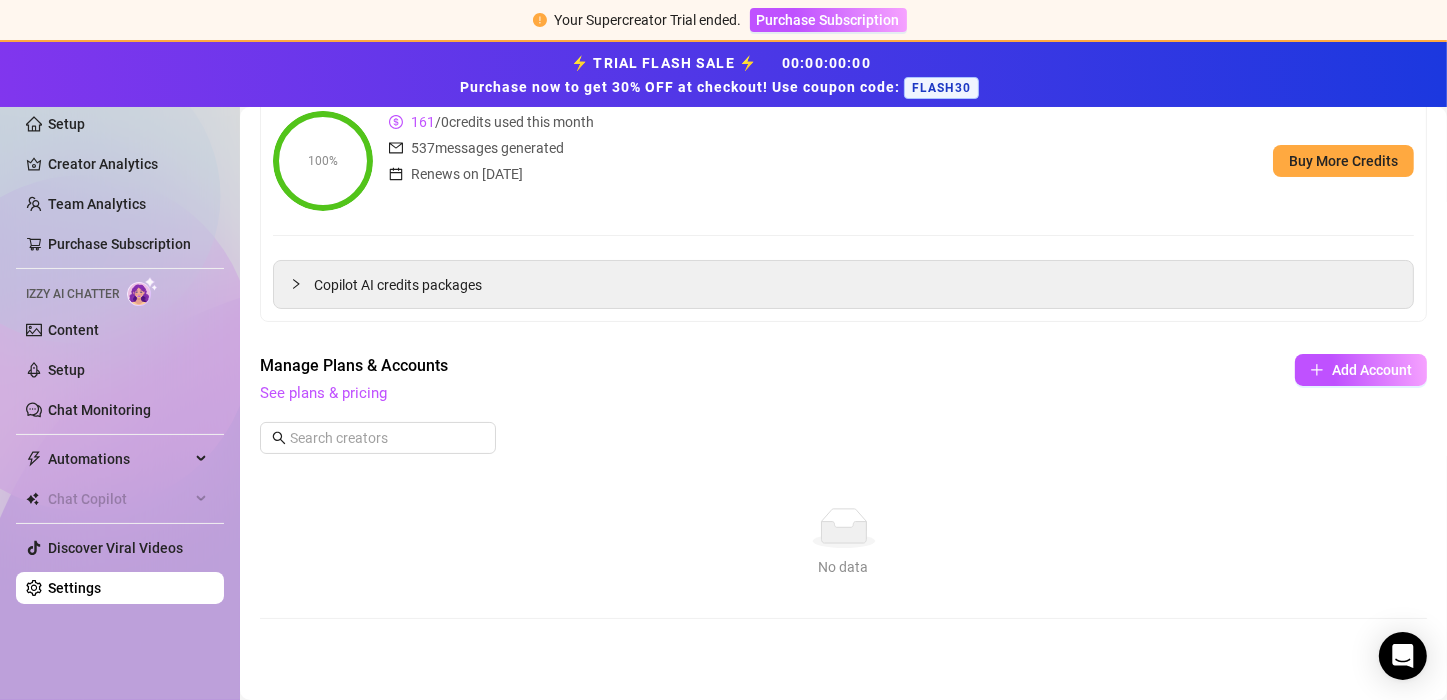 click on "Settings" at bounding box center [74, 588] 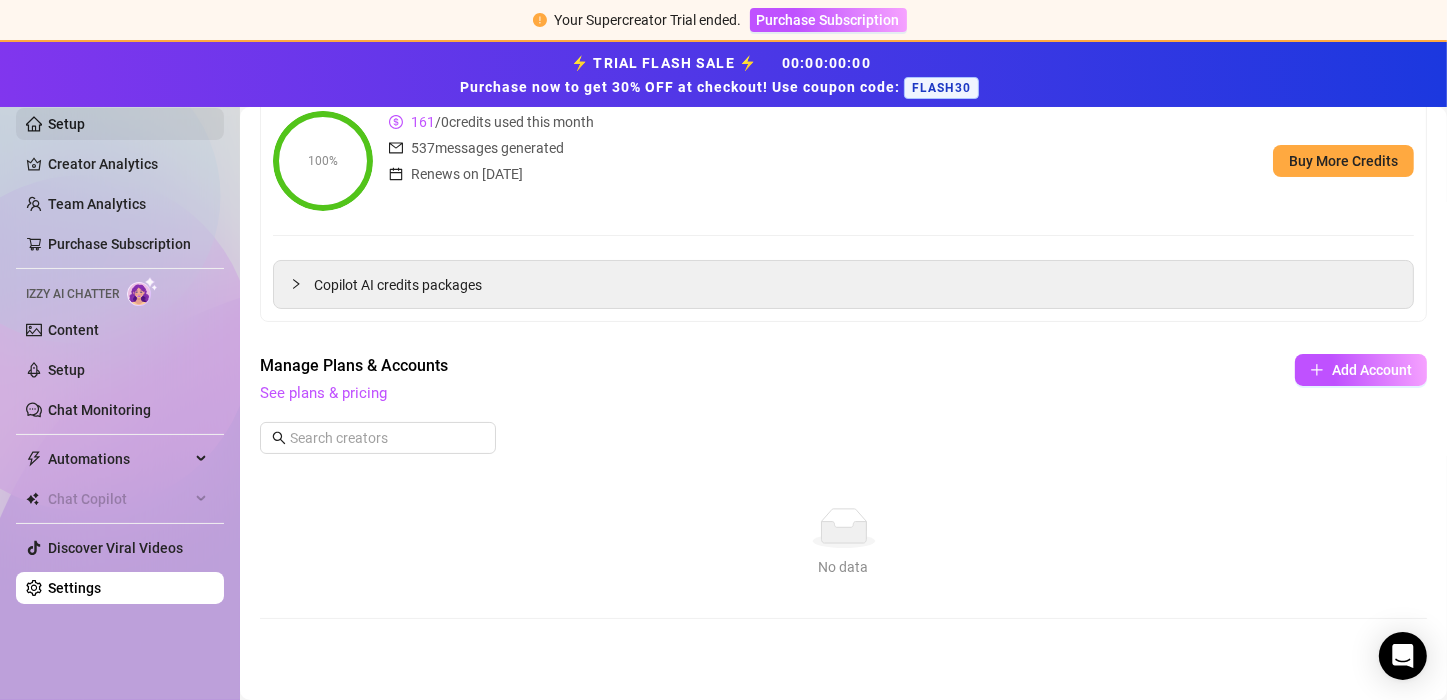 click on "Setup" at bounding box center (66, 124) 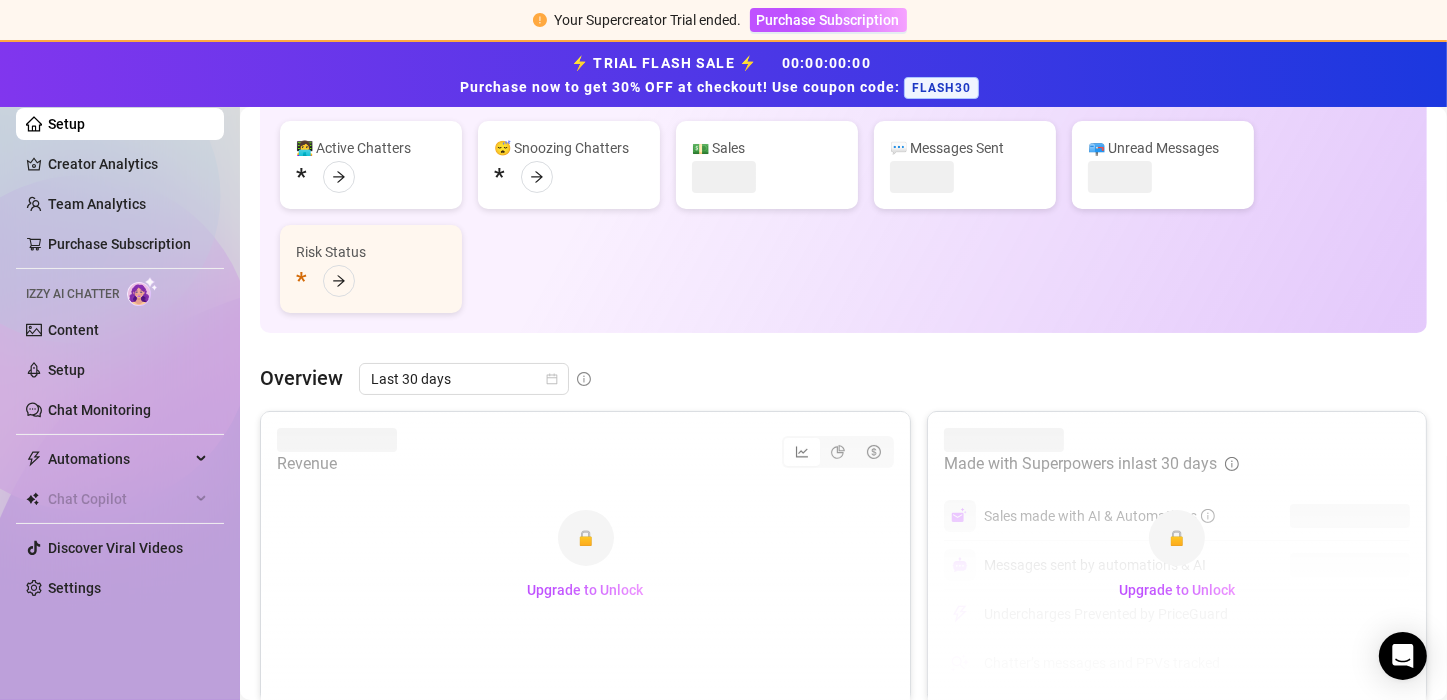 scroll, scrollTop: 160, scrollLeft: 0, axis: vertical 